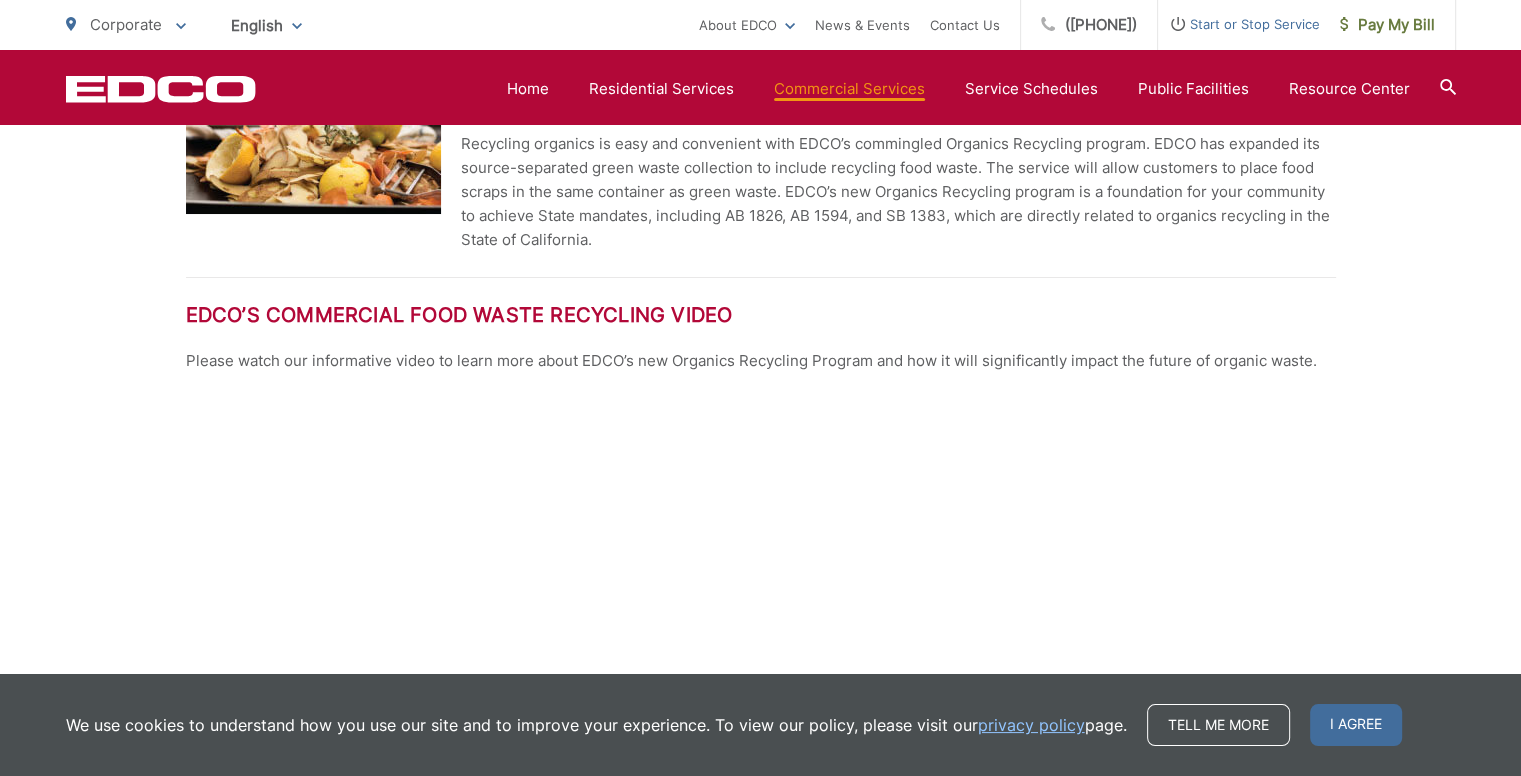 scroll, scrollTop: 1657, scrollLeft: 0, axis: vertical 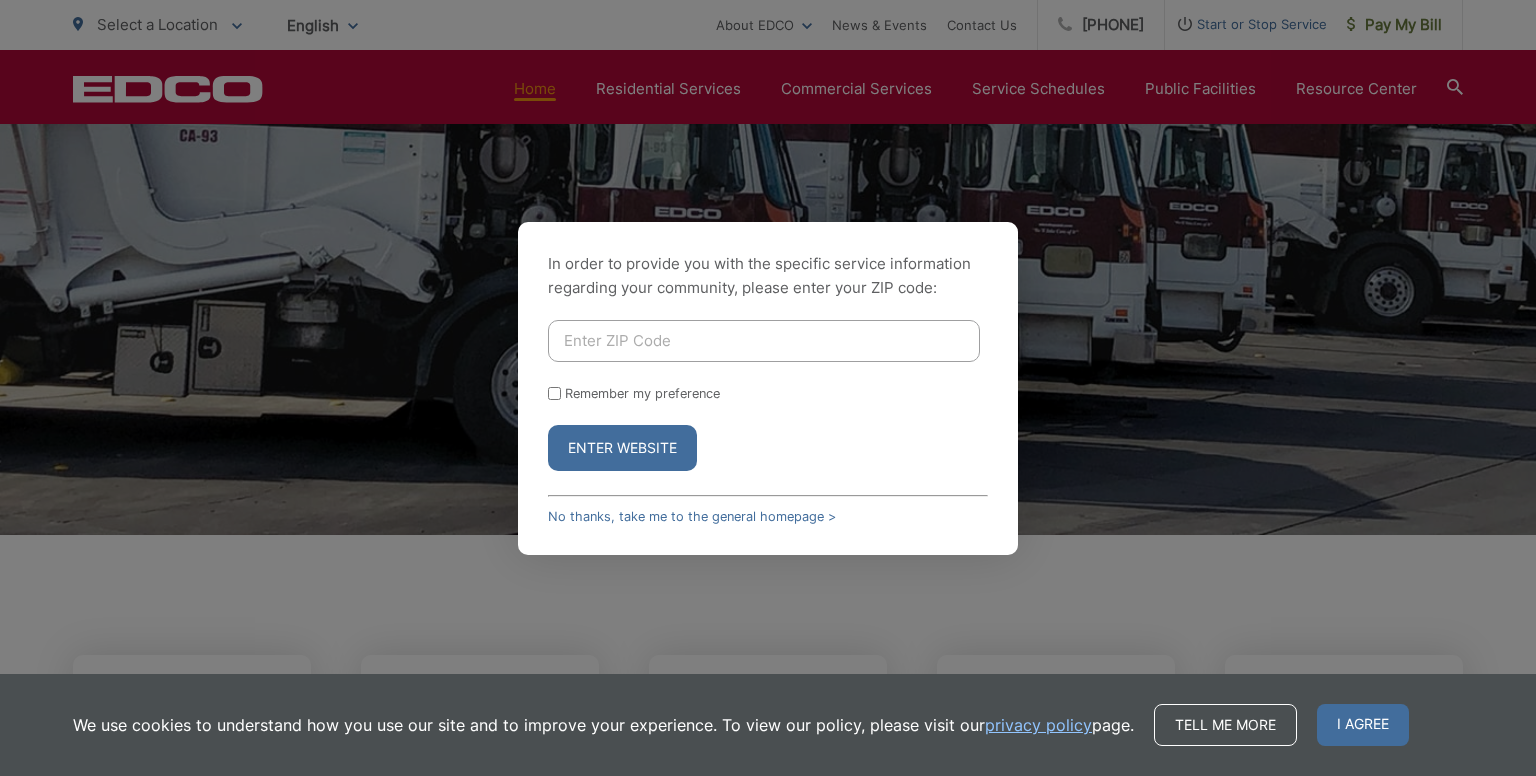 click at bounding box center (764, 341) 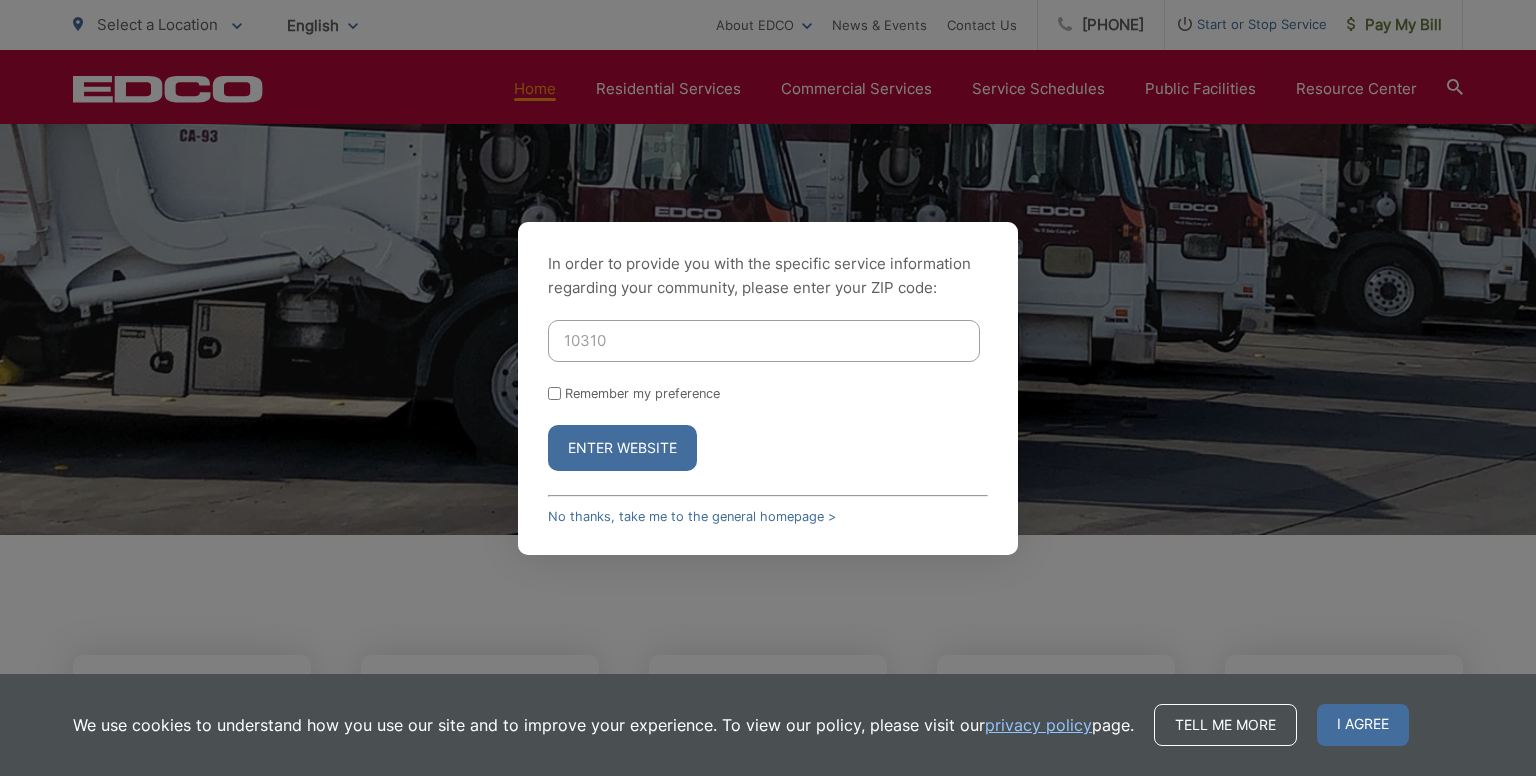 click on "Enter Website" at bounding box center (622, 448) 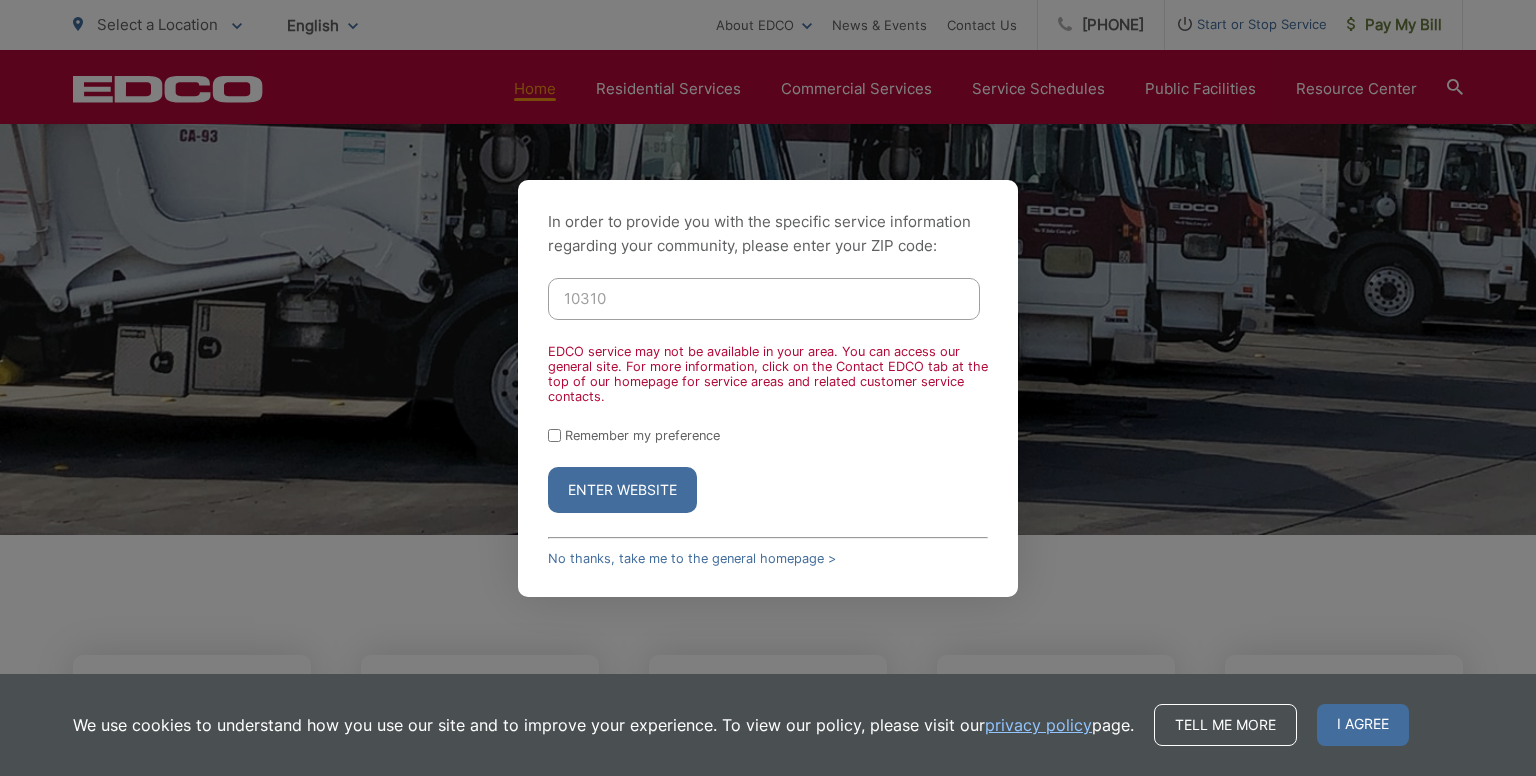 click on "10310" at bounding box center [764, 299] 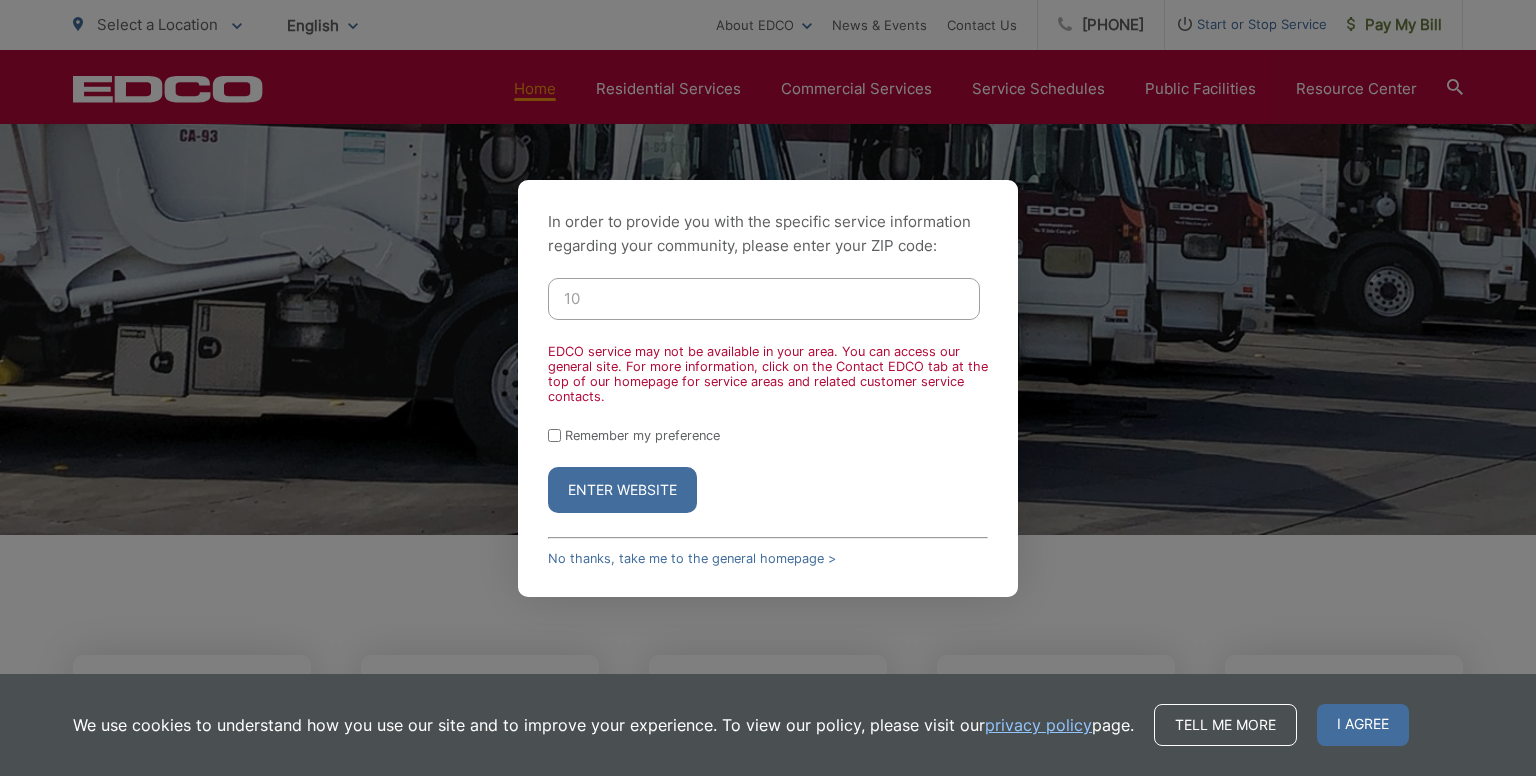 type on "1" 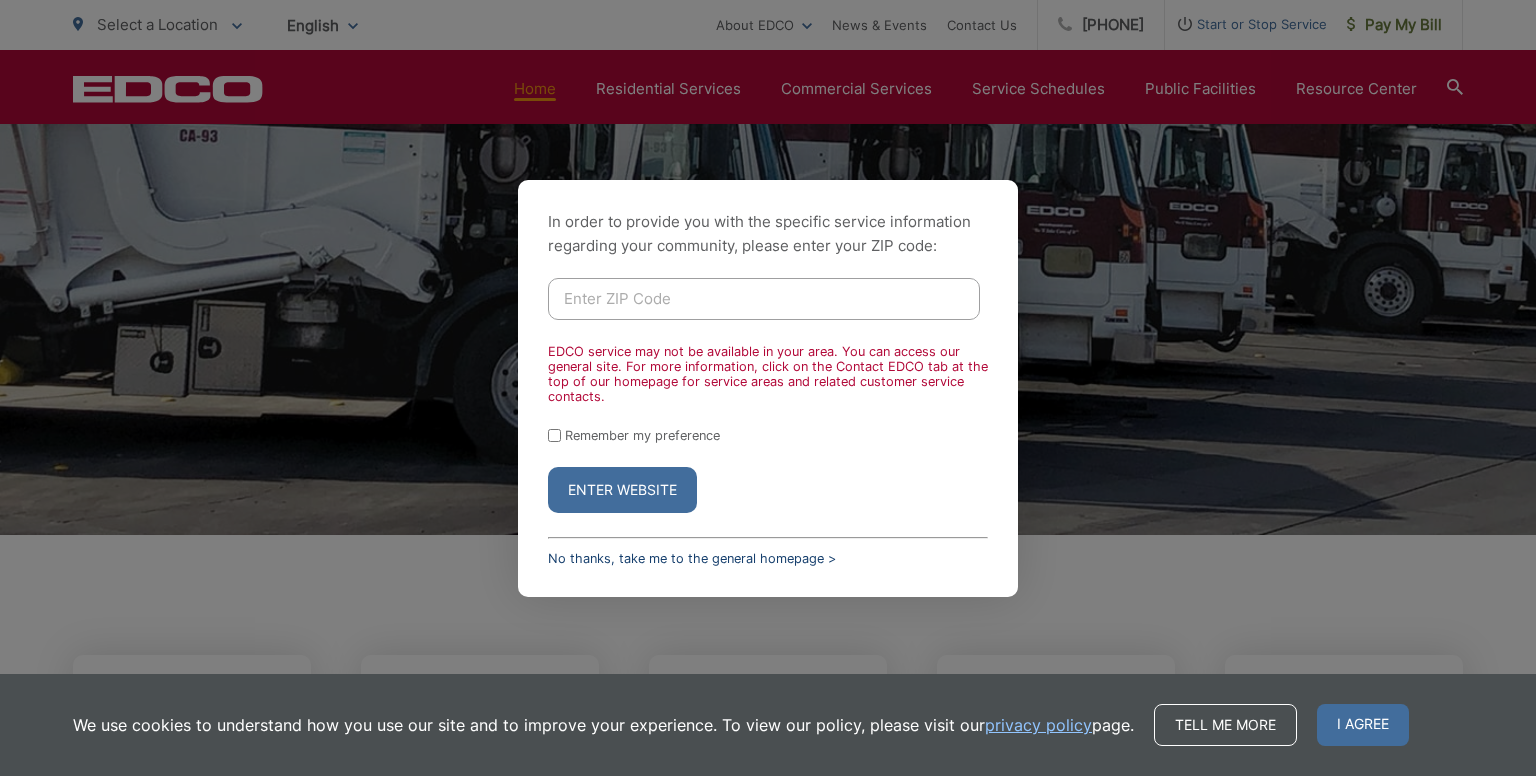 type 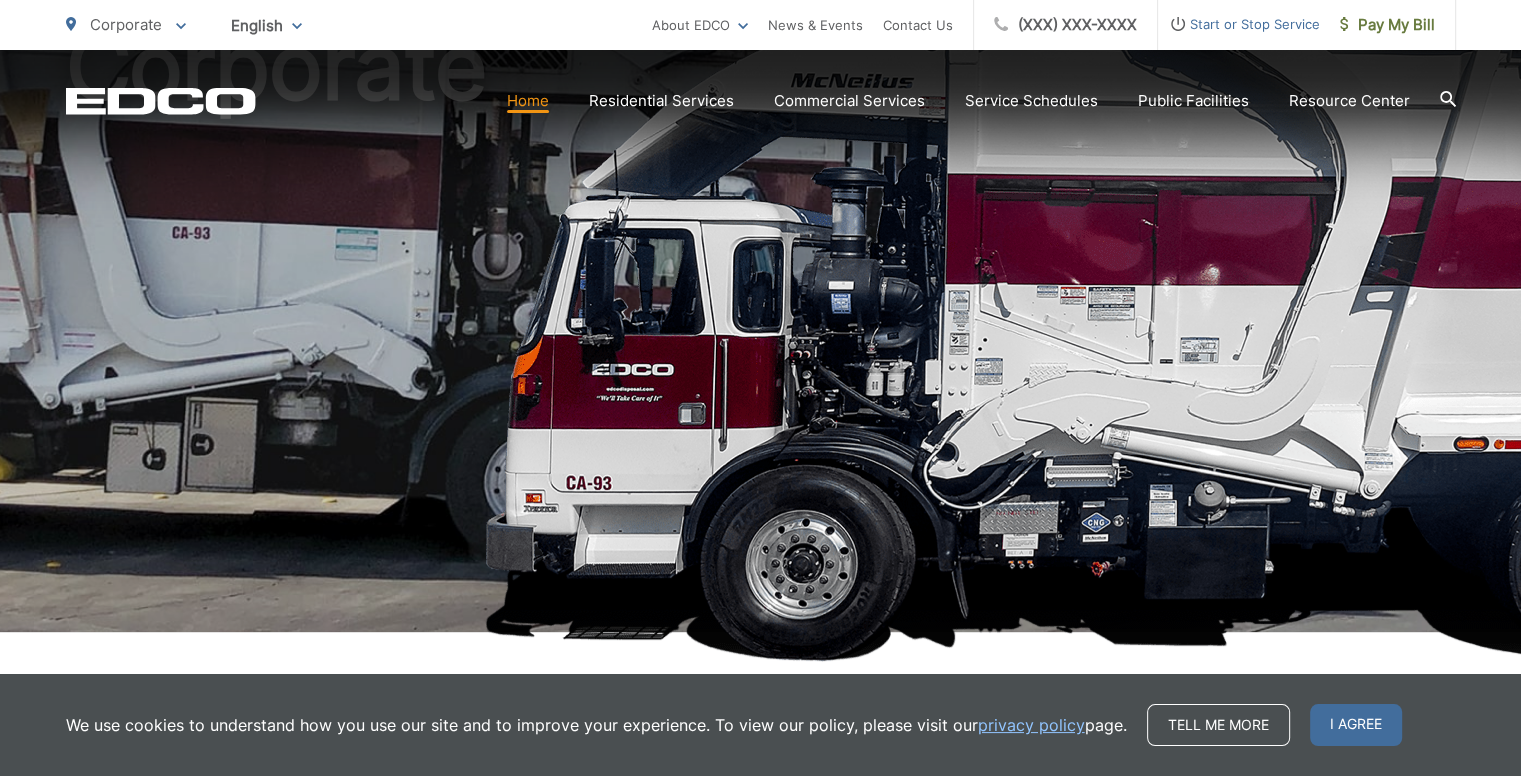 scroll, scrollTop: 76, scrollLeft: 0, axis: vertical 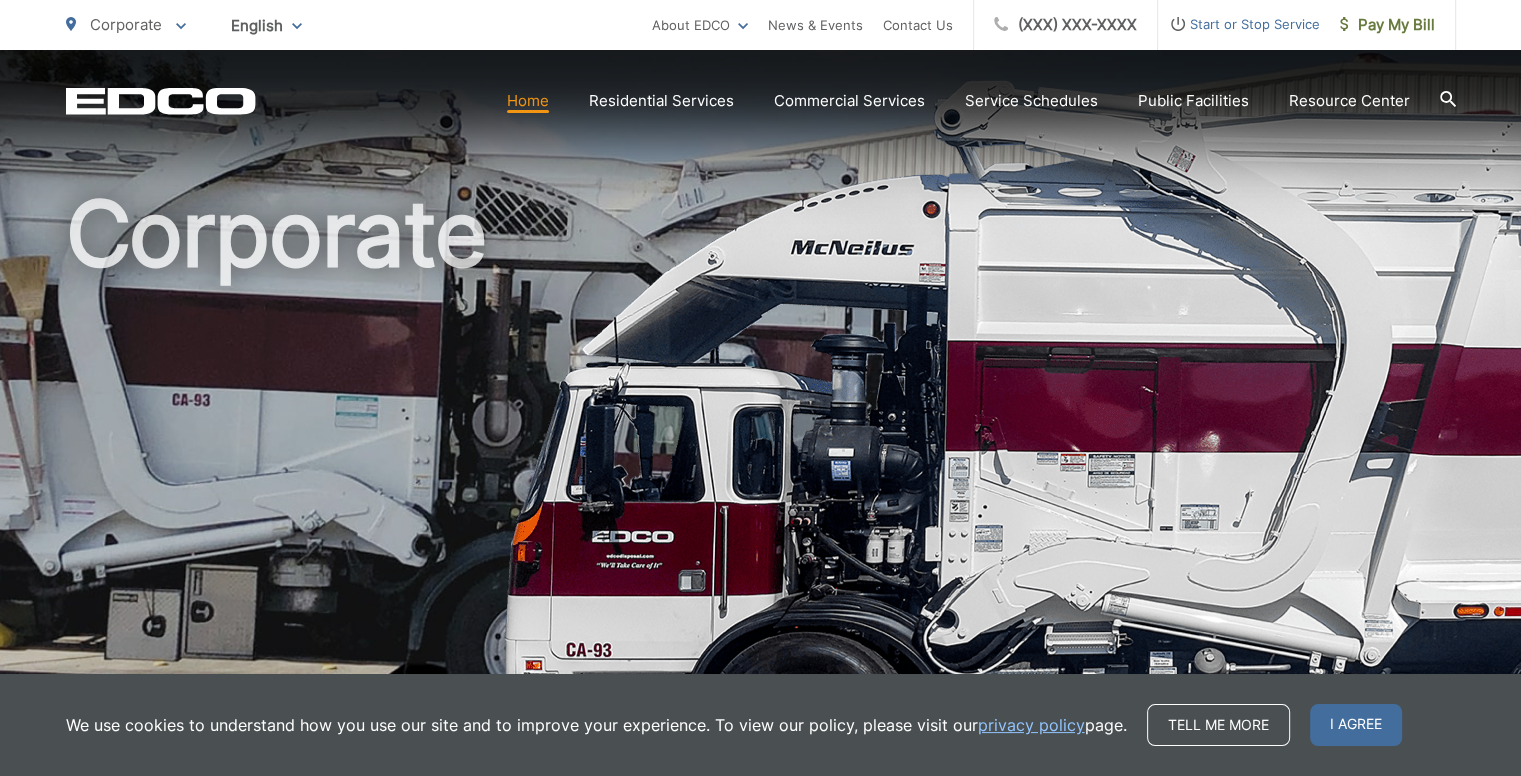 click on "Corporate" at bounding box center (761, 500) 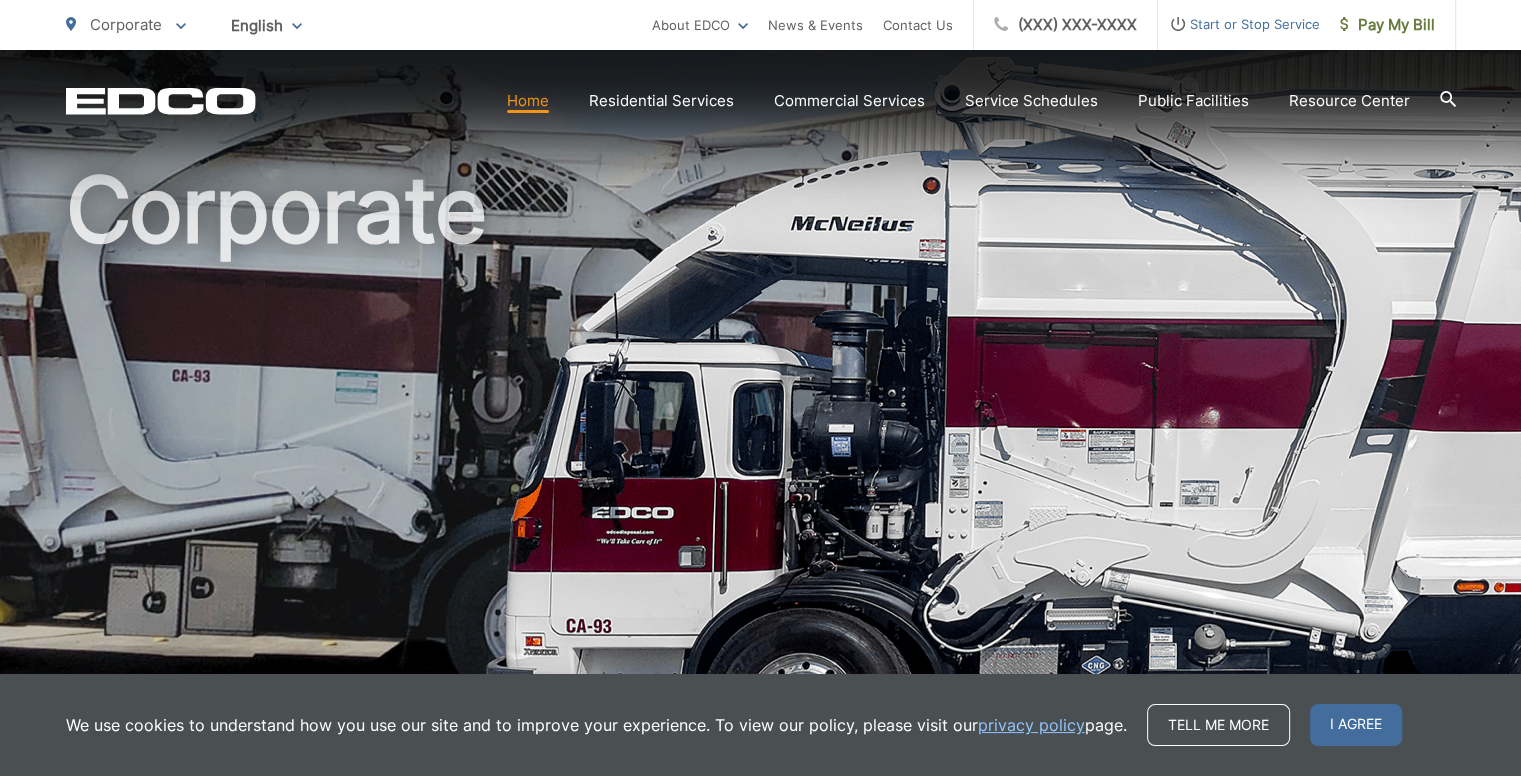scroll, scrollTop: 52, scrollLeft: 0, axis: vertical 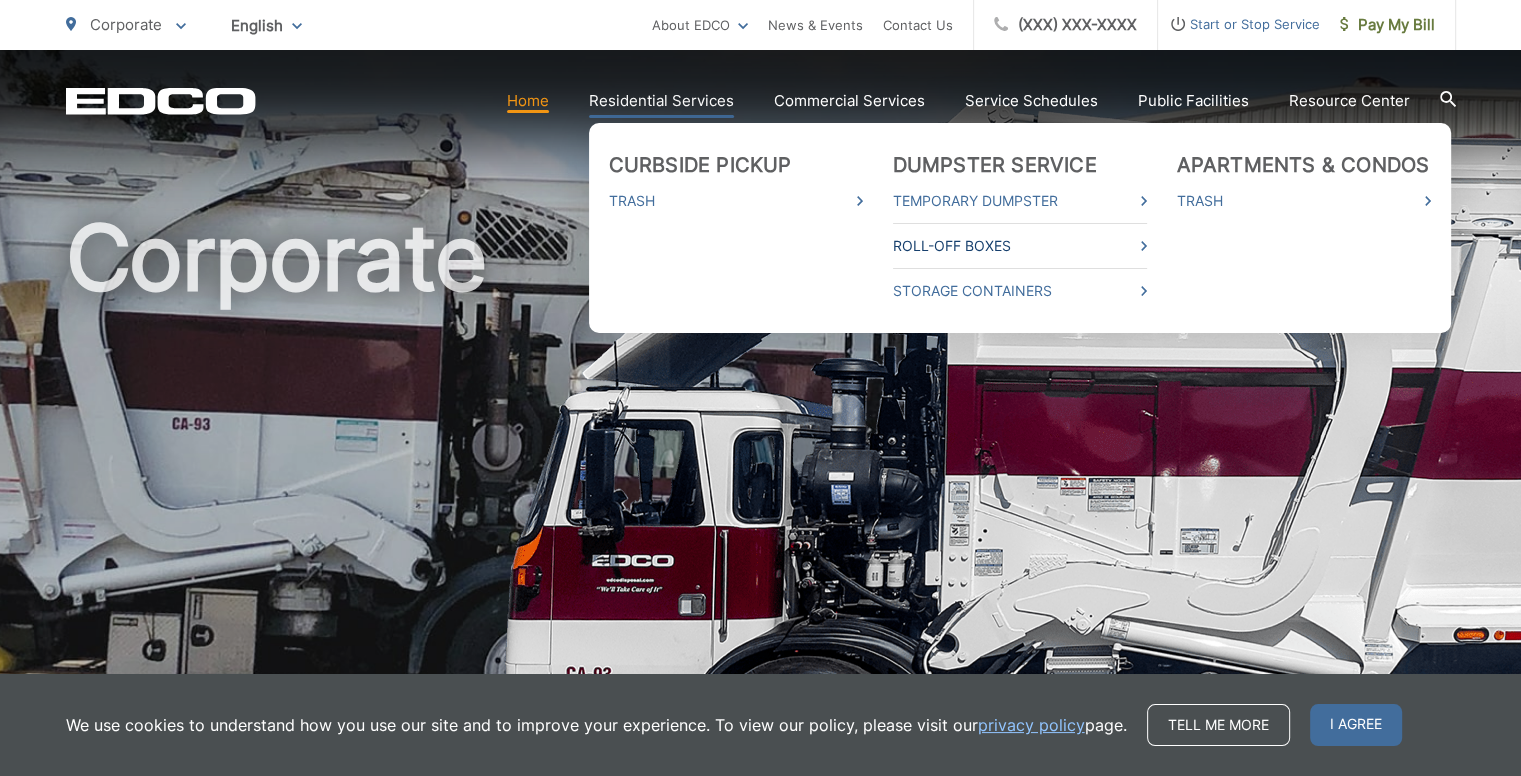 click on "Roll-Off Boxes" at bounding box center (1020, 246) 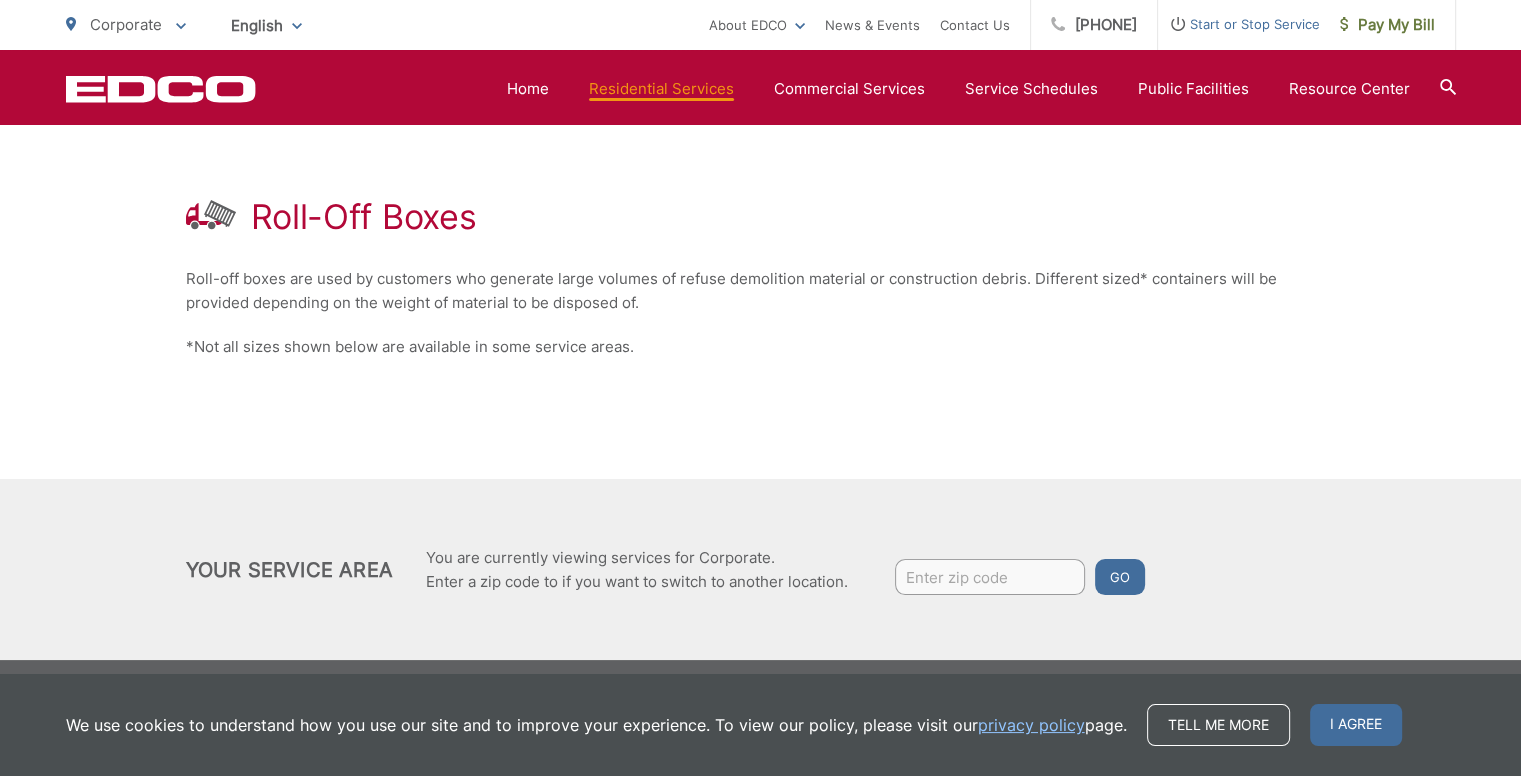 scroll, scrollTop: 331, scrollLeft: 0, axis: vertical 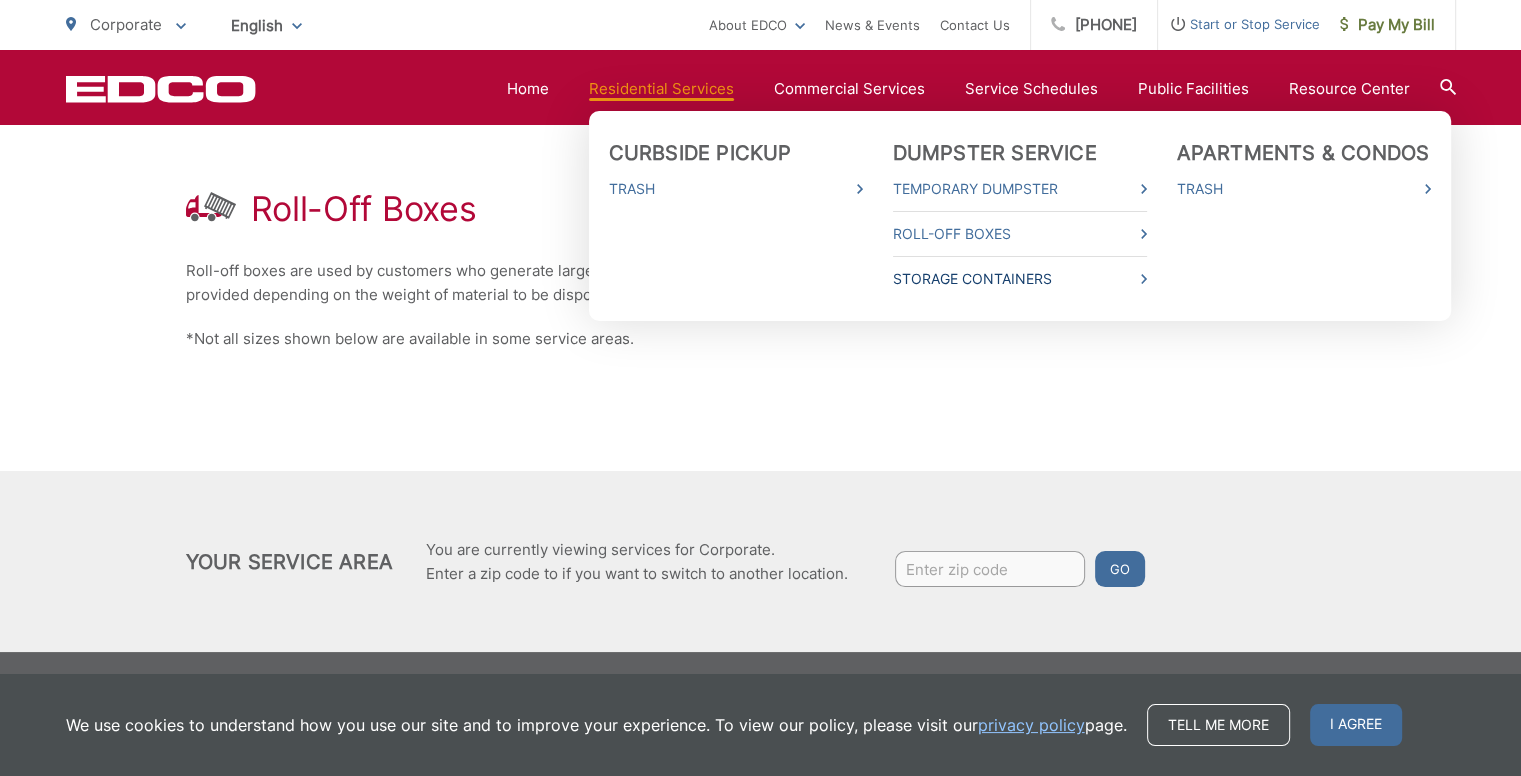 click on "Storage Containers" at bounding box center (1020, 279) 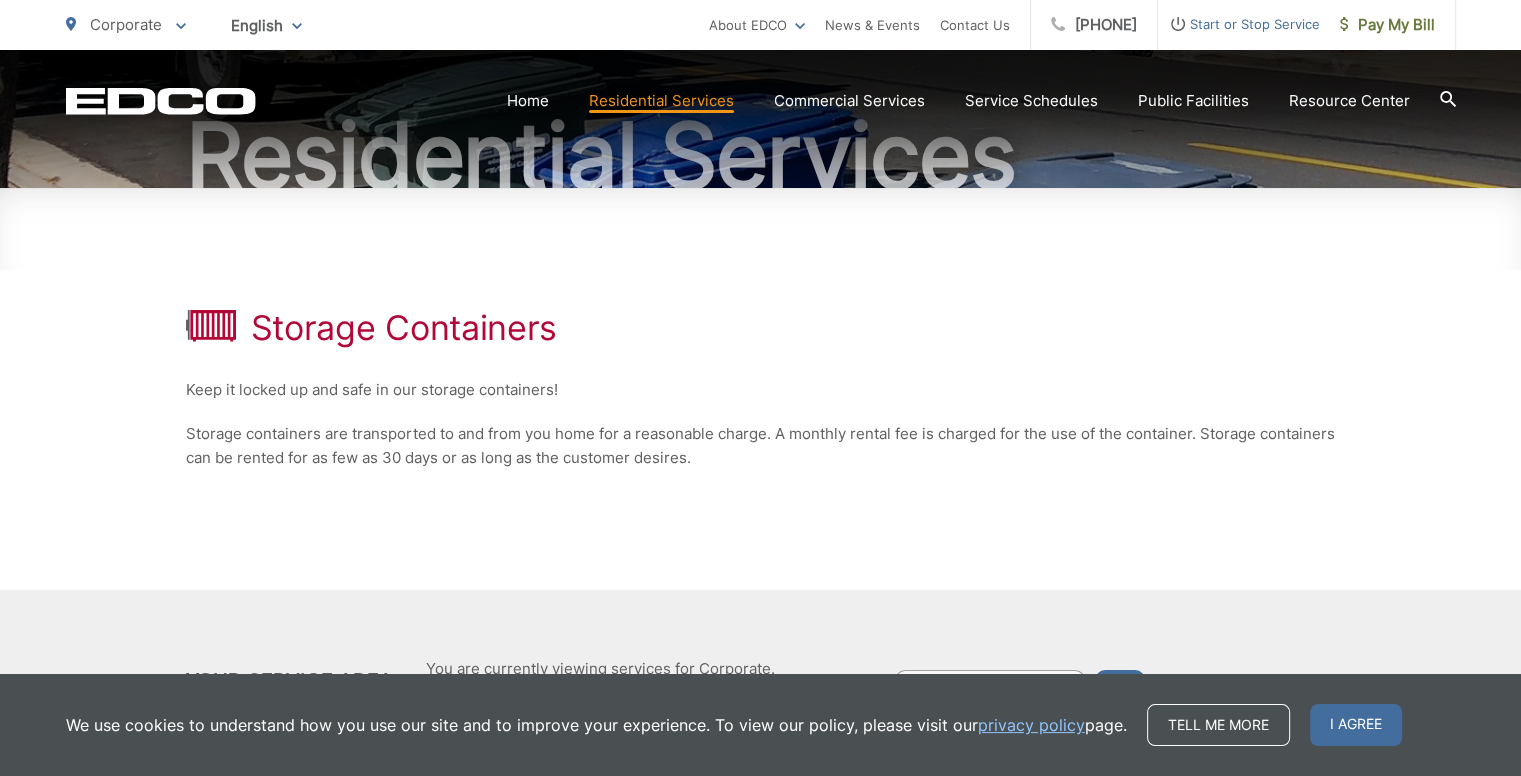 scroll, scrollTop: 331, scrollLeft: 0, axis: vertical 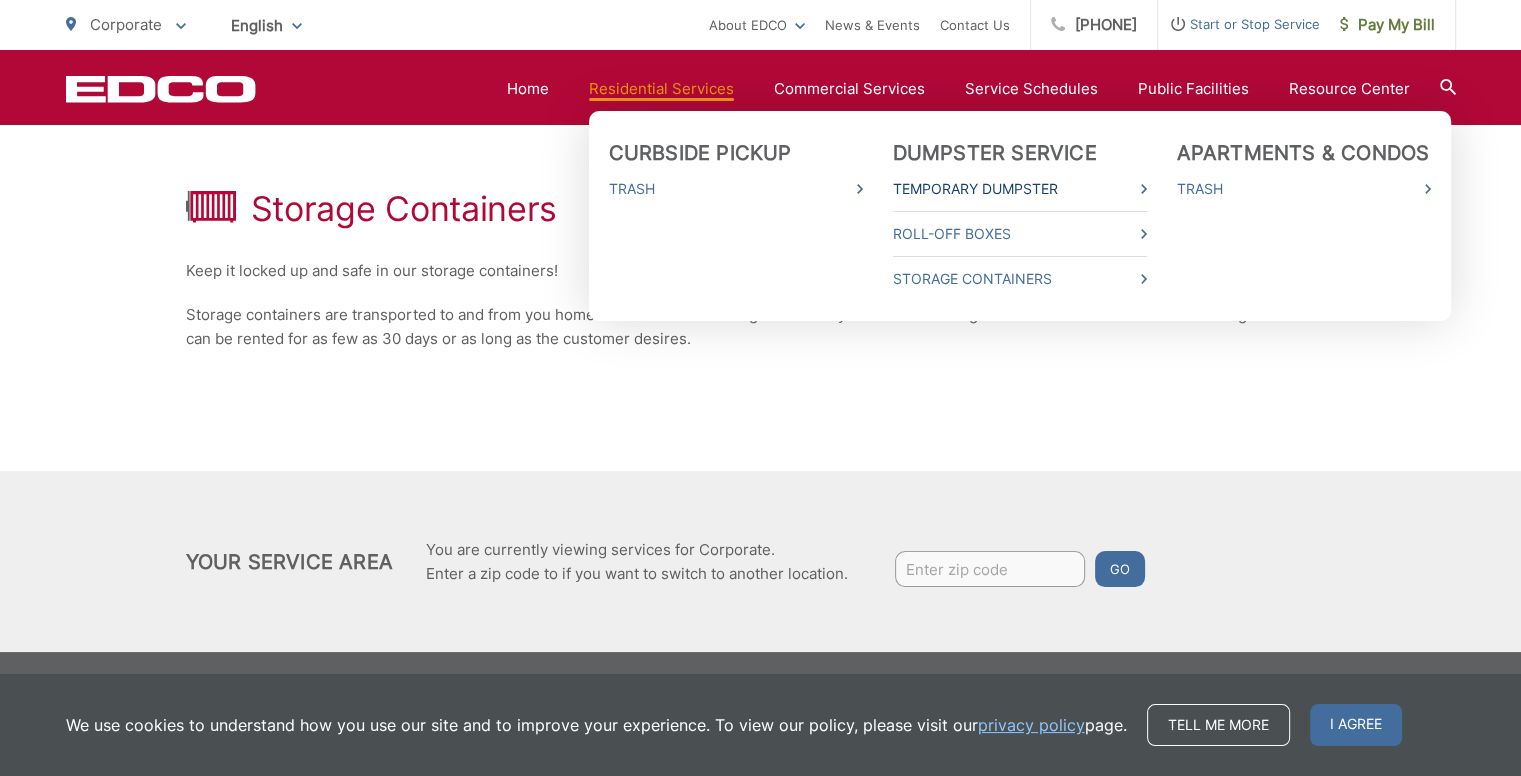 click on "Temporary Dumpster" at bounding box center (1020, 189) 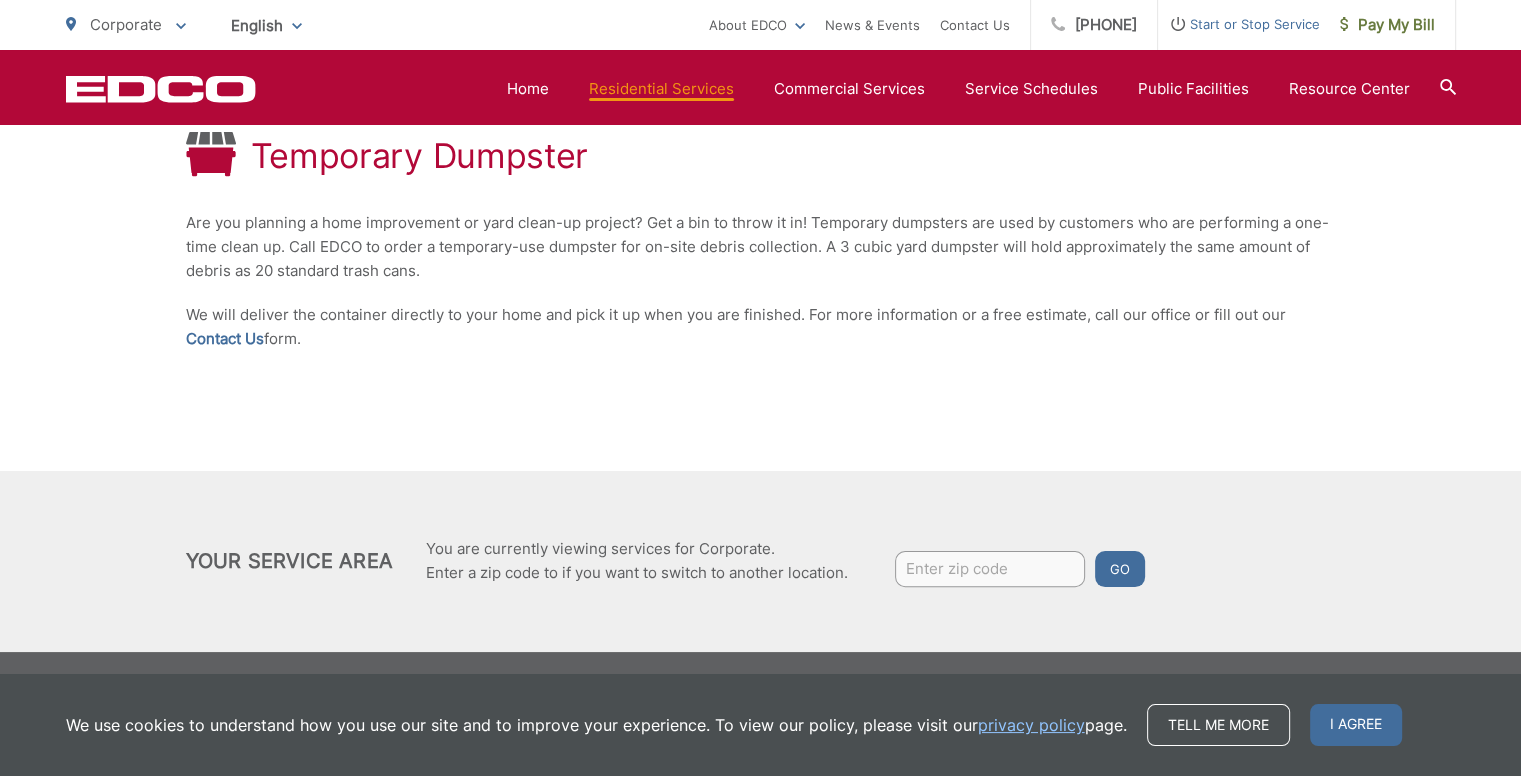 scroll, scrollTop: 0, scrollLeft: 0, axis: both 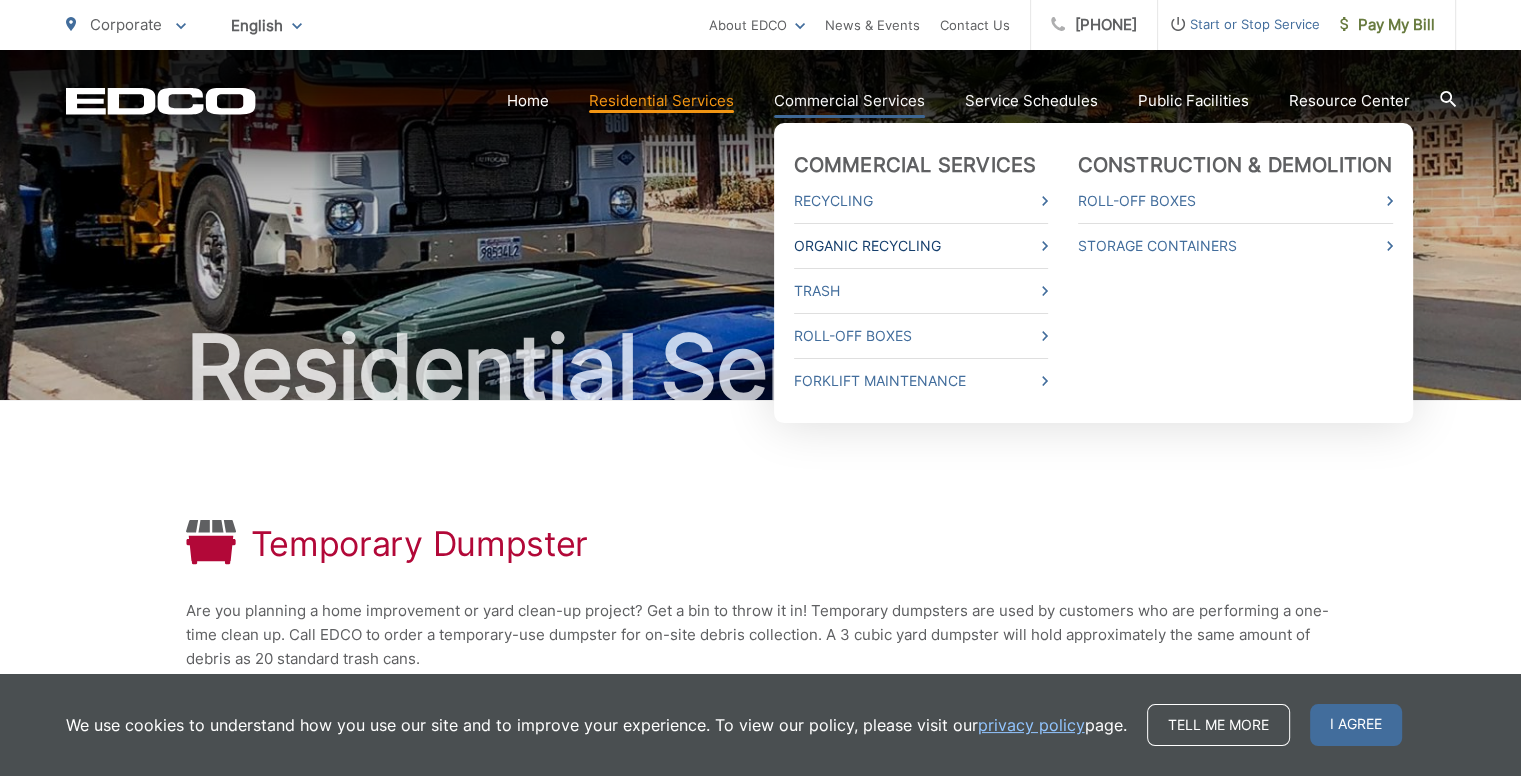 click 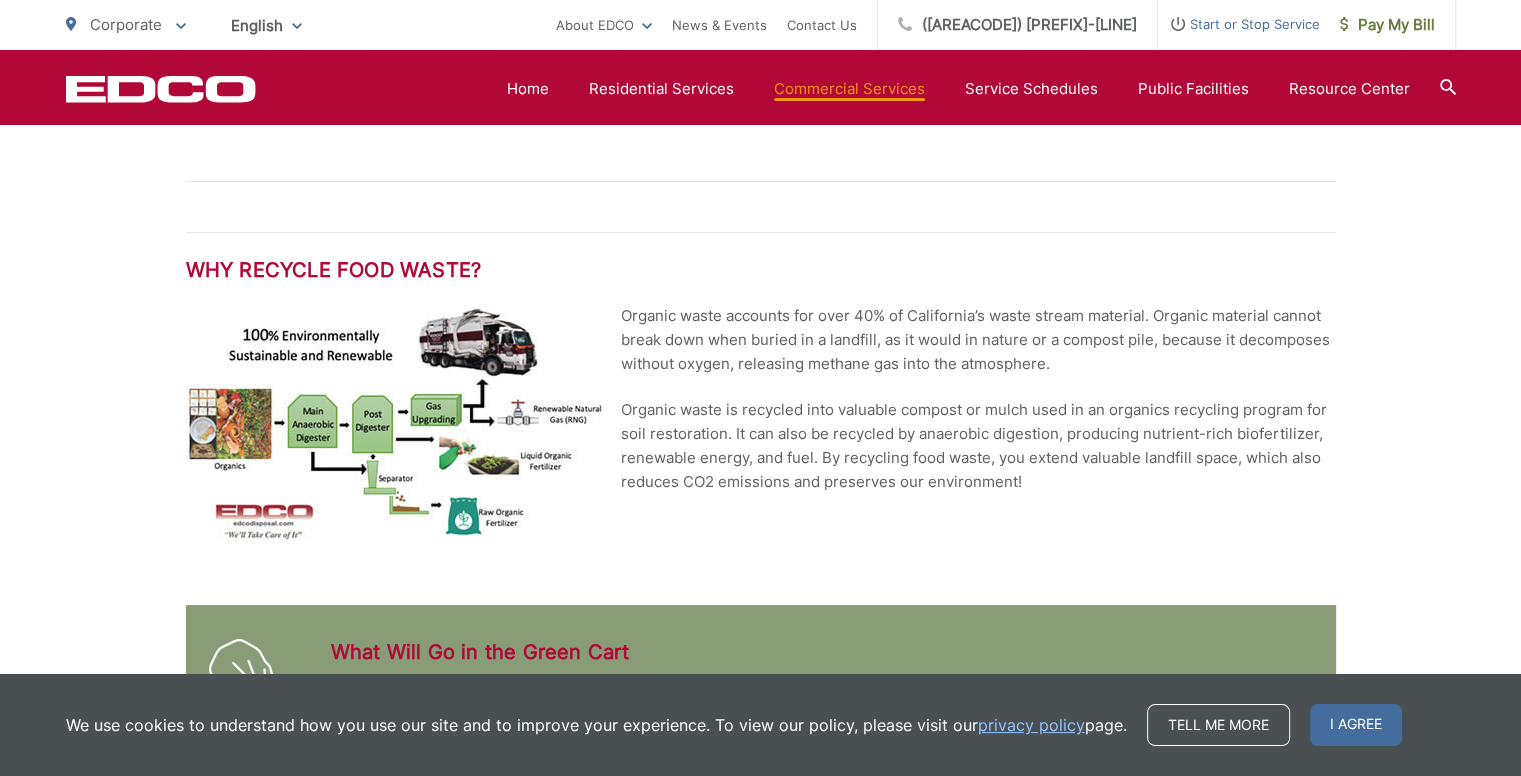 scroll, scrollTop: 2147, scrollLeft: 0, axis: vertical 